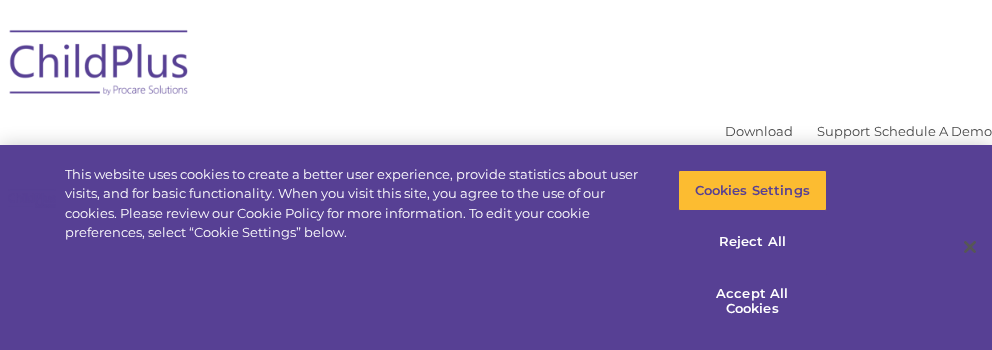 scroll, scrollTop: 0, scrollLeft: 0, axis: both 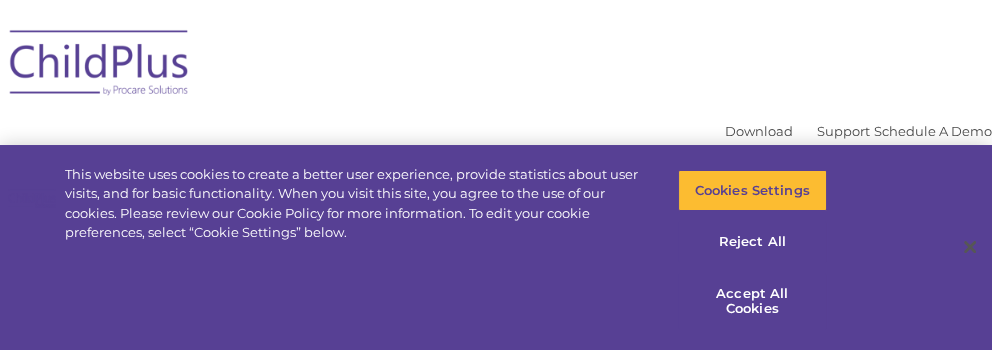 select on "MEDIUM" 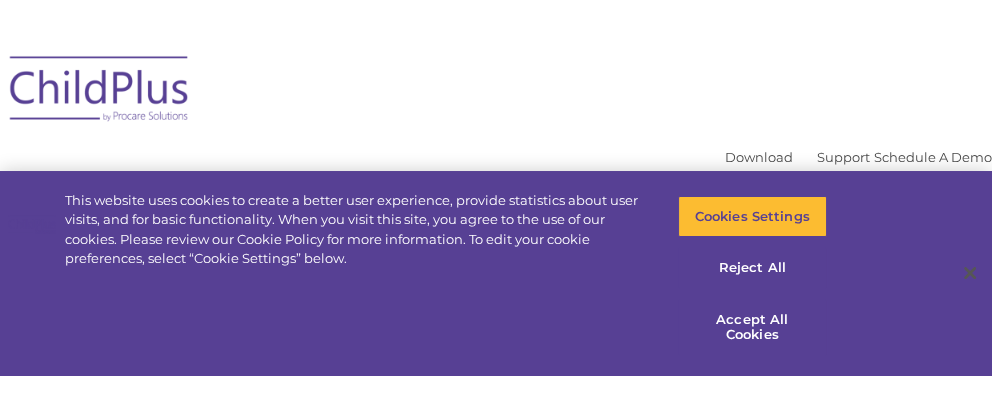 scroll, scrollTop: 0, scrollLeft: 0, axis: both 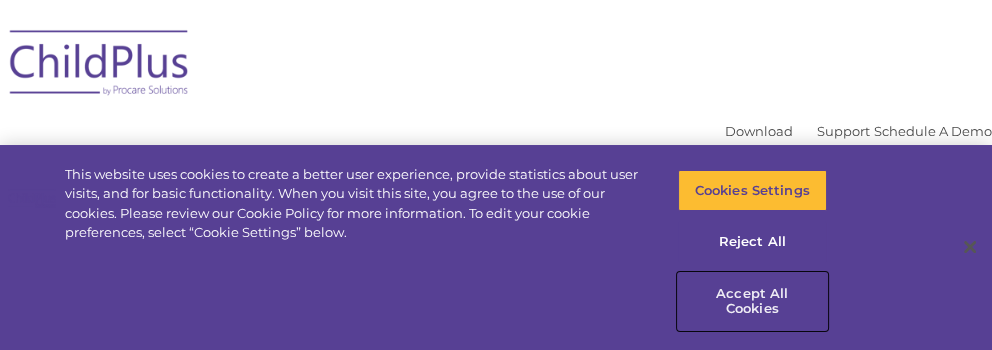 click on "Accept All Cookies" at bounding box center (752, 301) 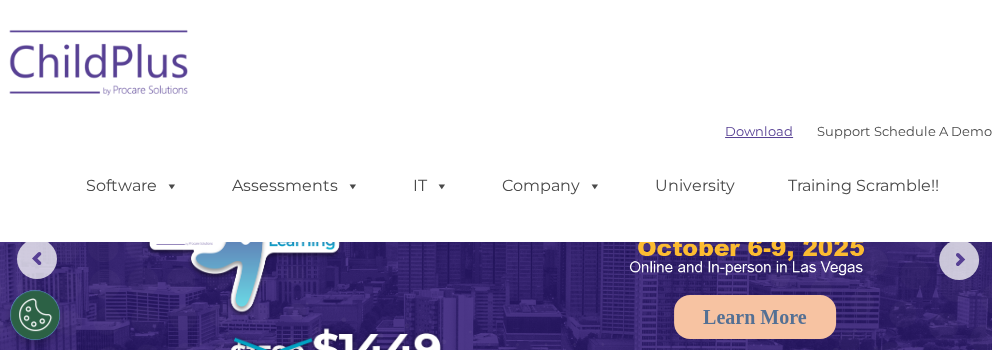 click on "Download" at bounding box center (759, 131) 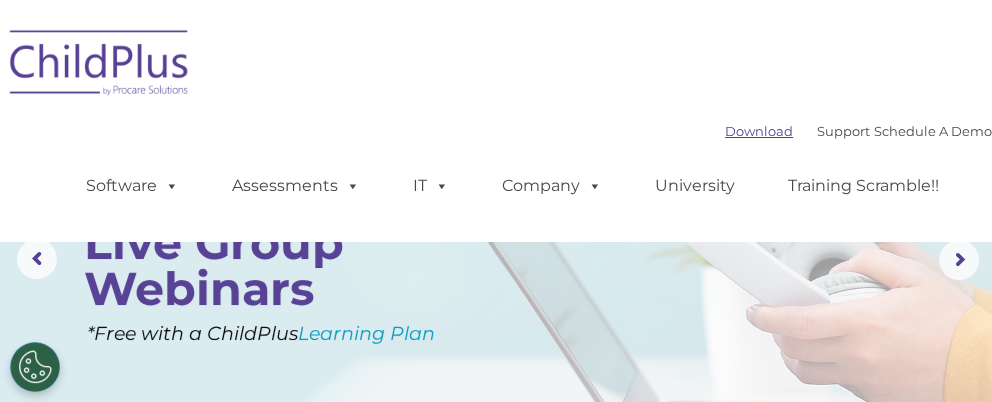 click on "Download" at bounding box center (759, 131) 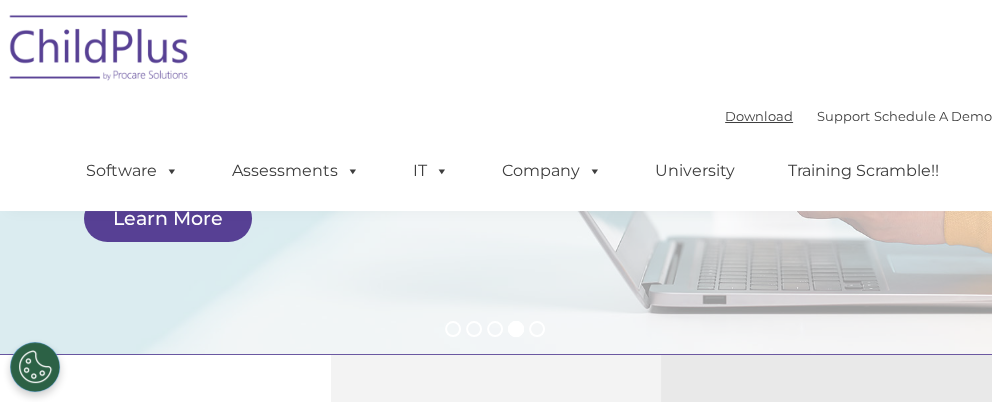 scroll, scrollTop: 0, scrollLeft: 0, axis: both 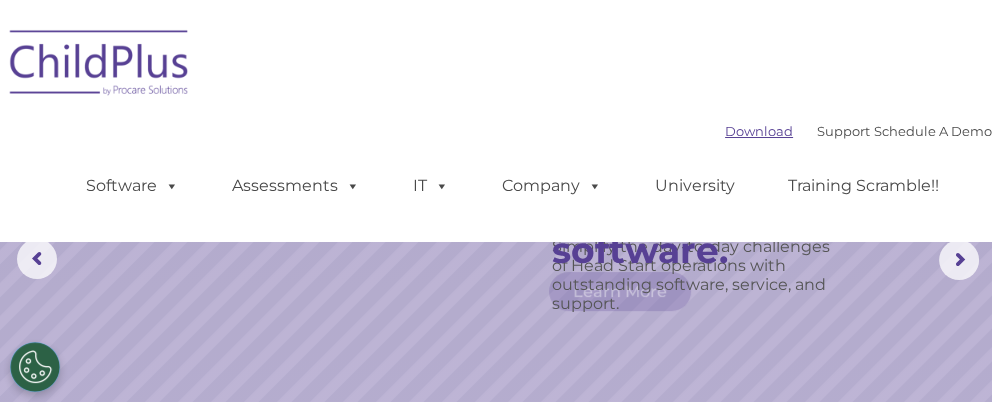 click on "Download" at bounding box center [759, 131] 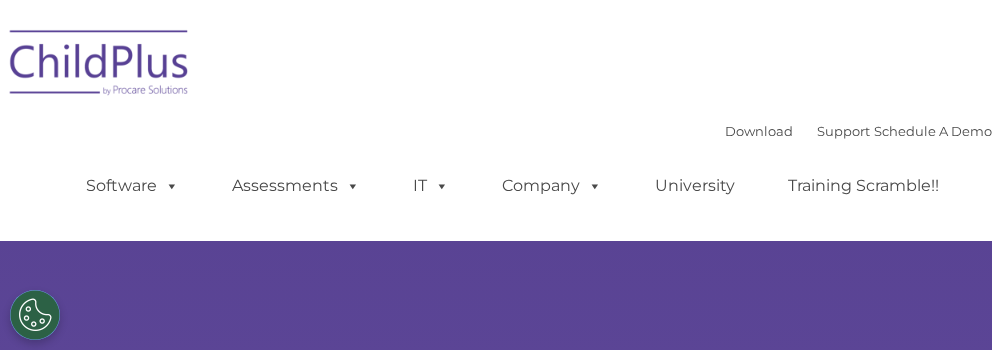 scroll, scrollTop: 0, scrollLeft: 0, axis: both 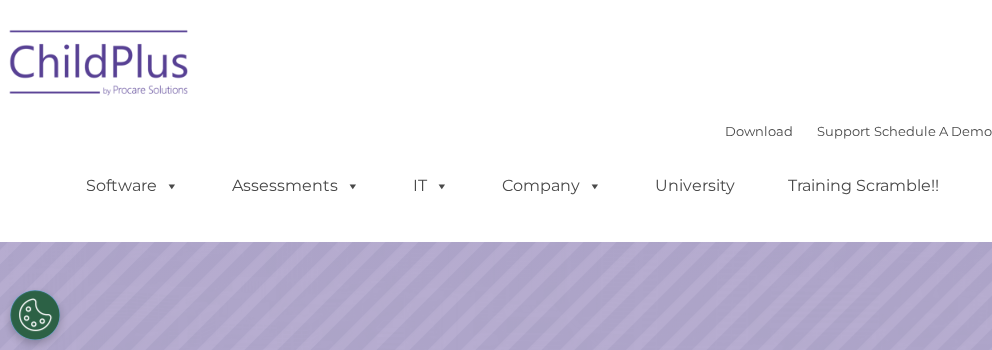 select on "MEDIUM" 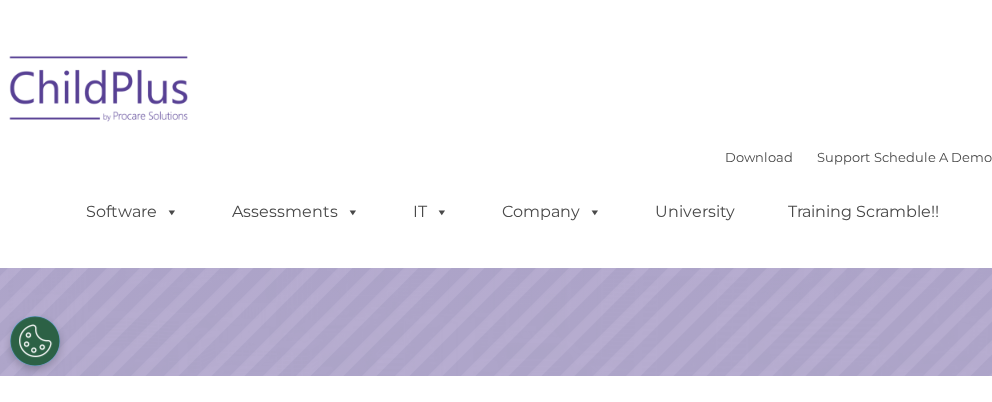 scroll, scrollTop: 0, scrollLeft: 0, axis: both 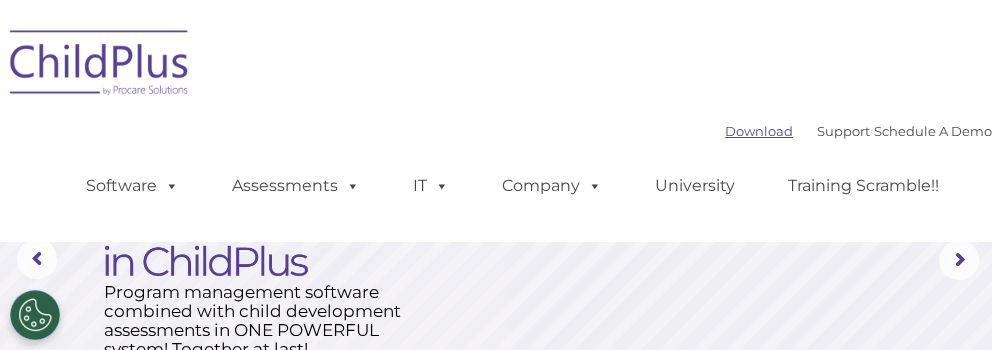 click on "Download" at bounding box center [759, 131] 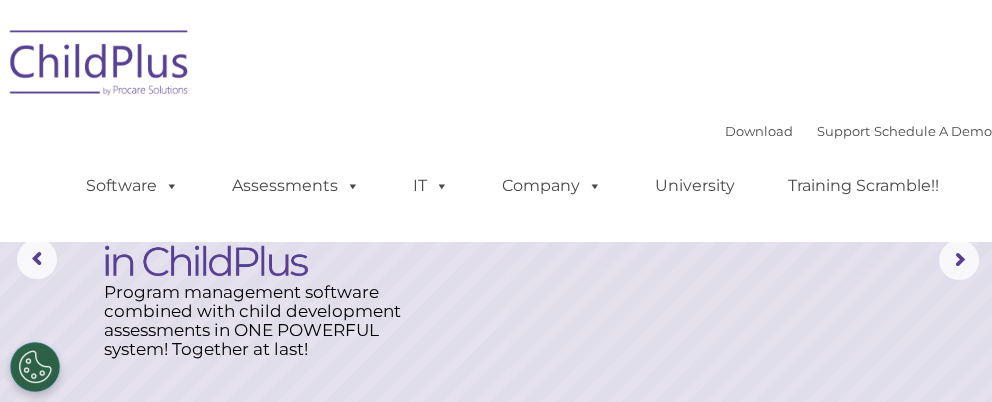 click at bounding box center [100, 66] 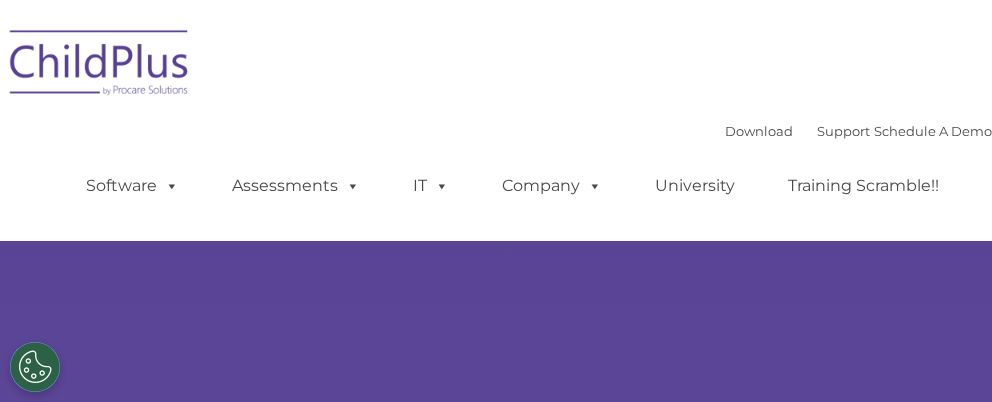 scroll, scrollTop: 0, scrollLeft: 0, axis: both 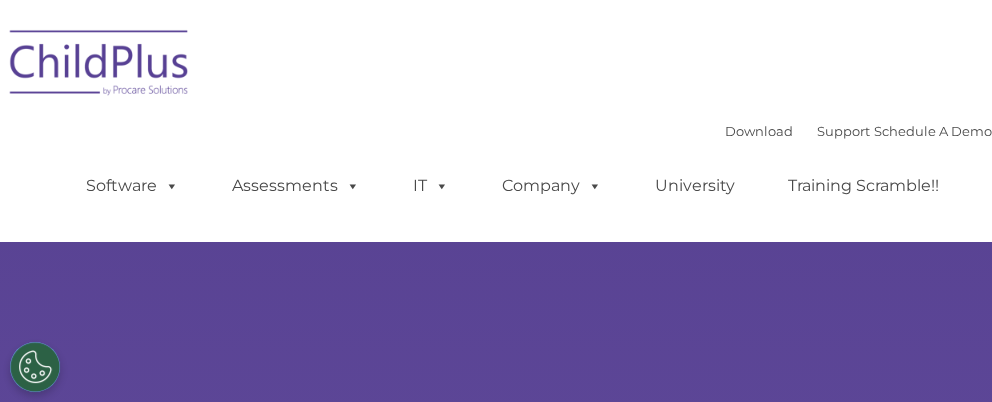 select on "MEDIUM" 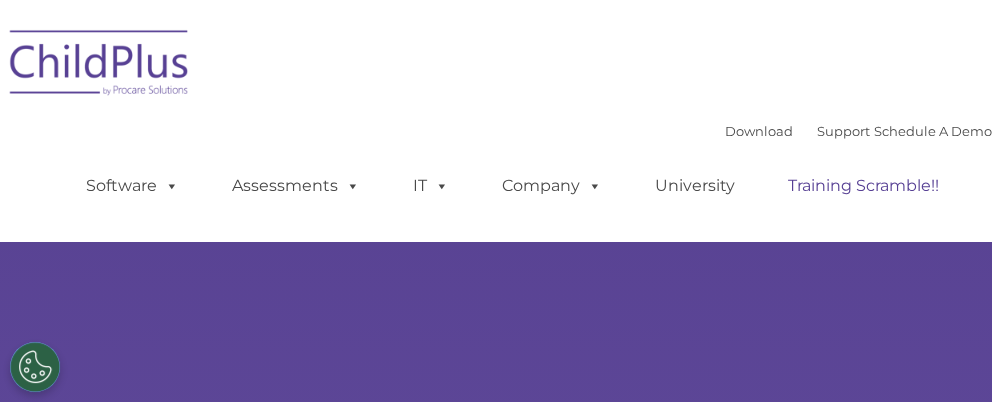 scroll, scrollTop: 0, scrollLeft: 0, axis: both 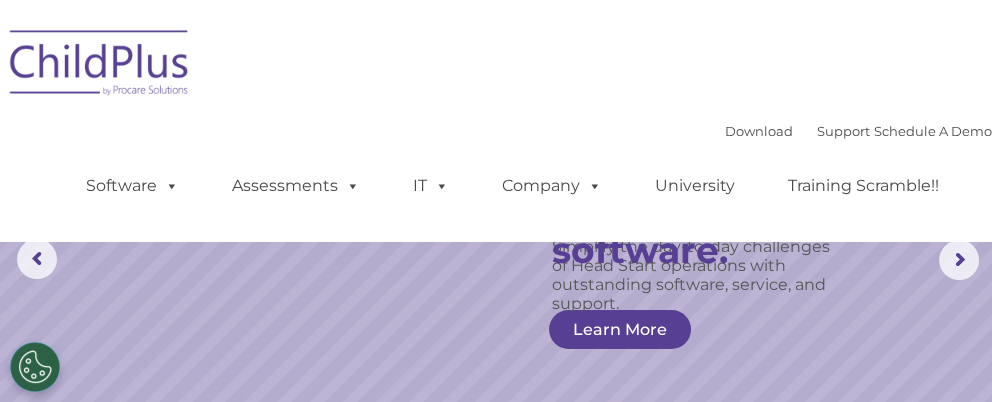 click at bounding box center (100, 66) 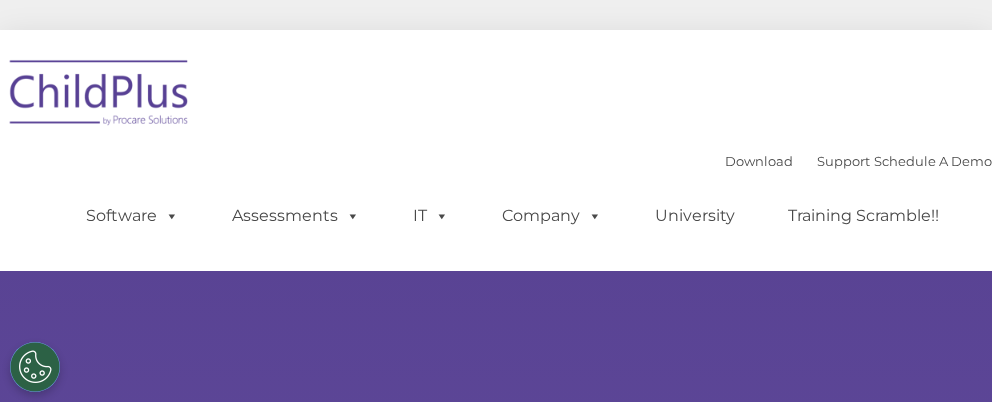 scroll, scrollTop: 0, scrollLeft: 0, axis: both 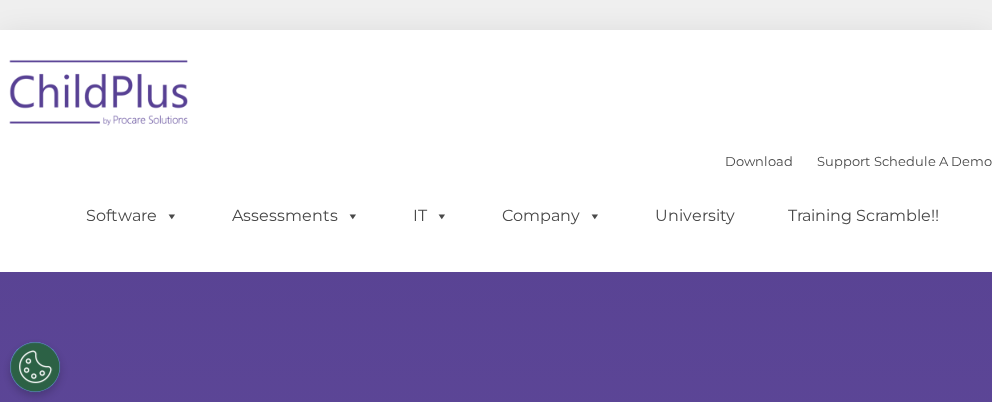 select on "MEDIUM" 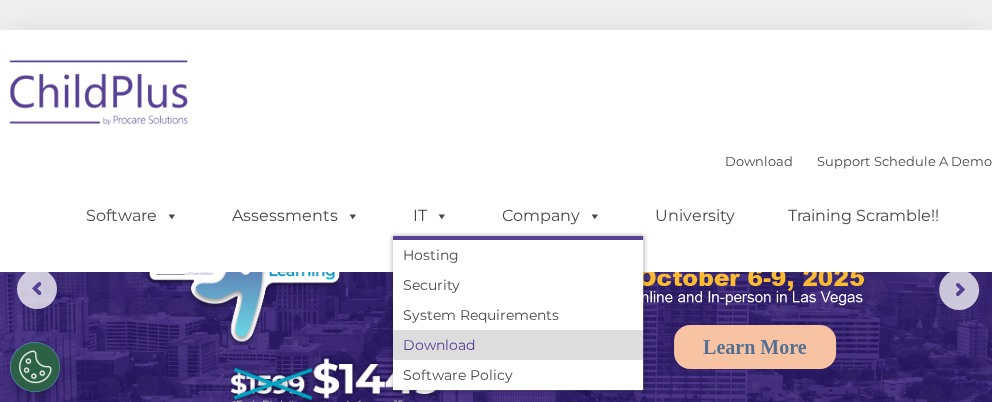 click on "Download" at bounding box center (518, 345) 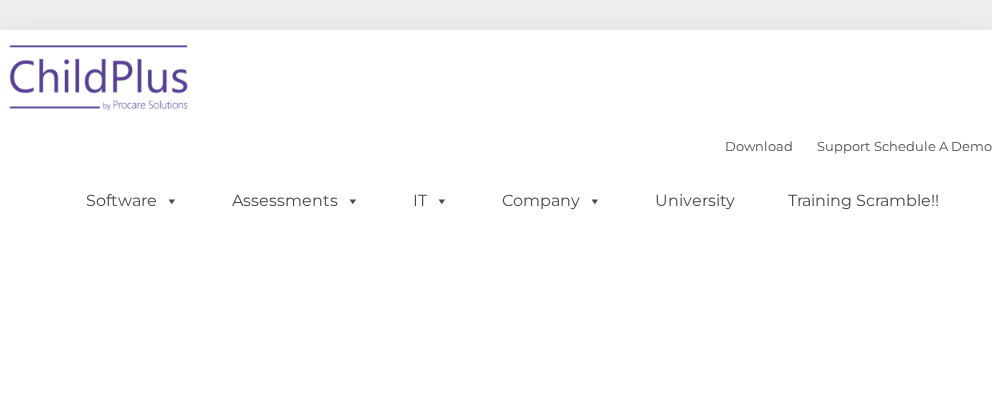 scroll, scrollTop: 0, scrollLeft: 0, axis: both 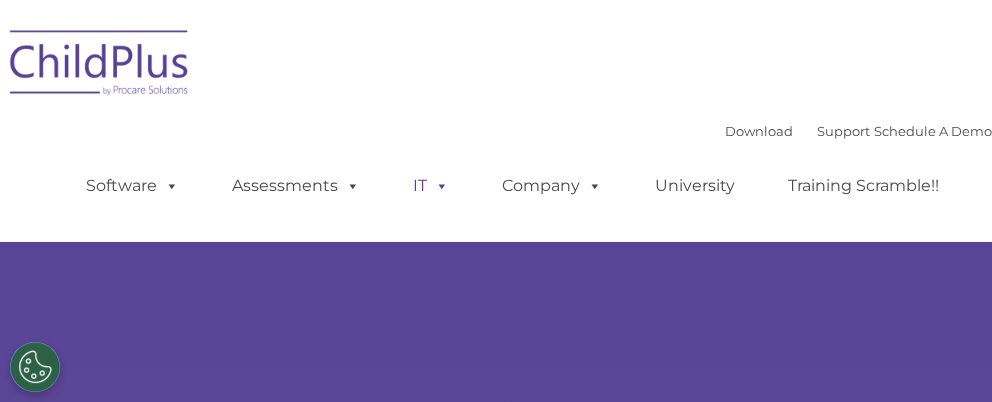 select on "MEDIUM" 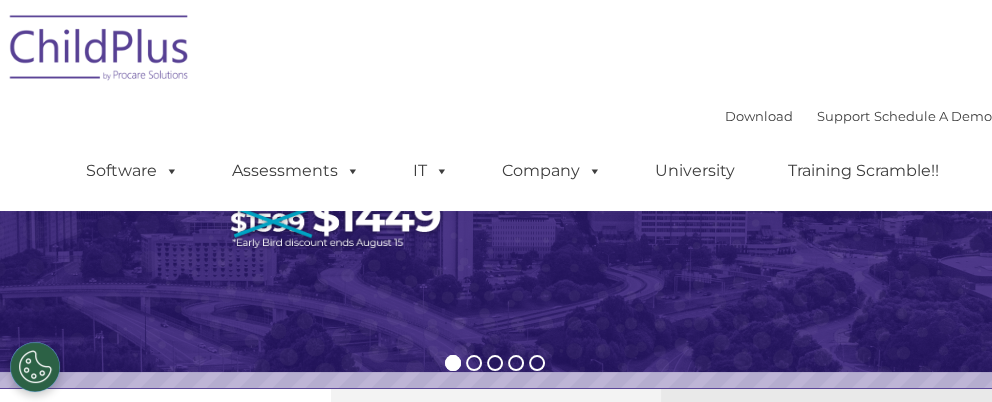 scroll, scrollTop: 0, scrollLeft: 0, axis: both 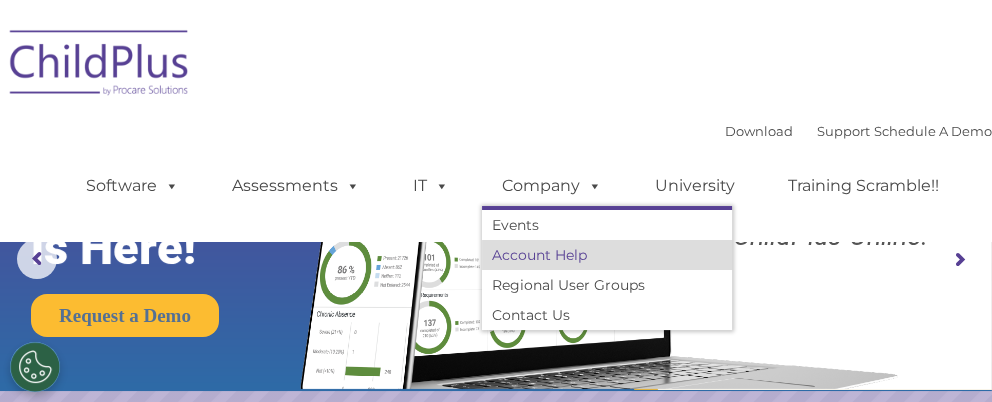 click on "Account Help" at bounding box center [607, 255] 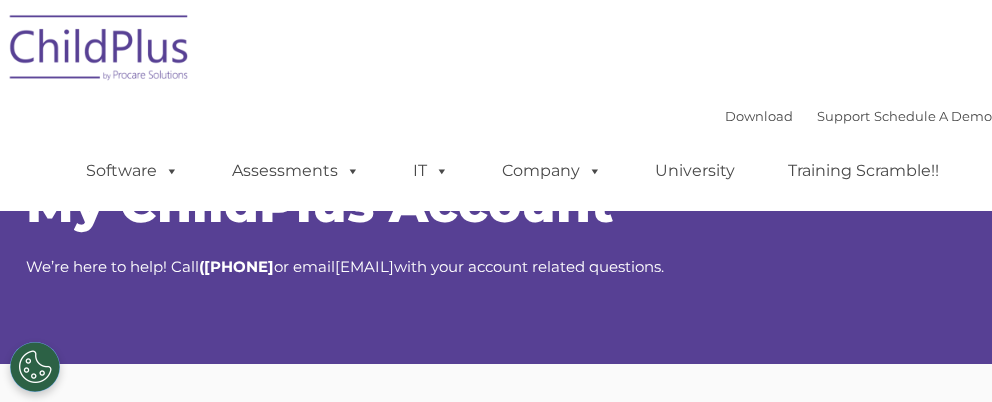 scroll, scrollTop: 0, scrollLeft: 0, axis: both 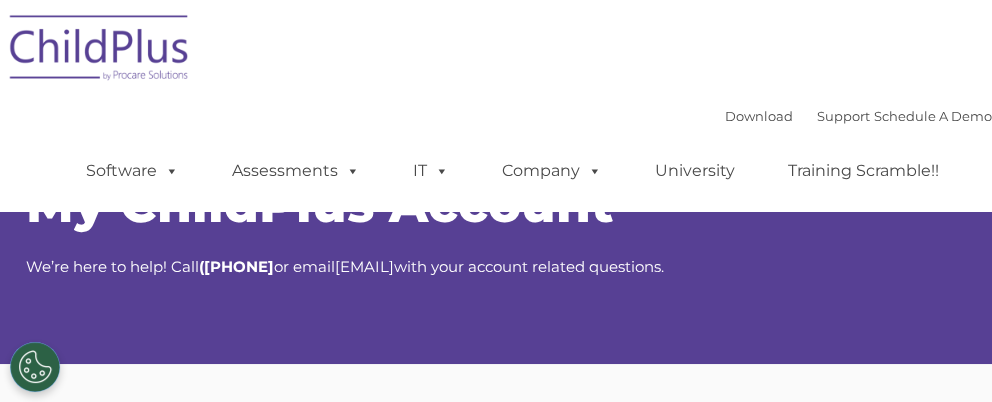 select on "MEDIUM" 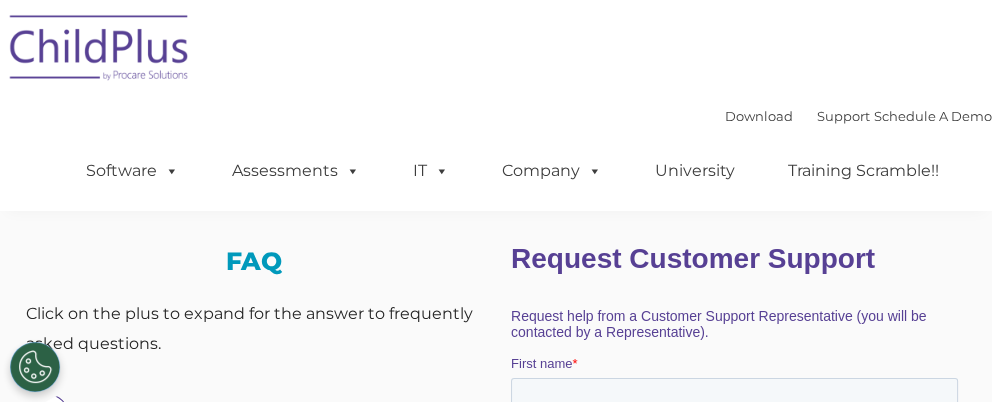 scroll, scrollTop: 0, scrollLeft: 0, axis: both 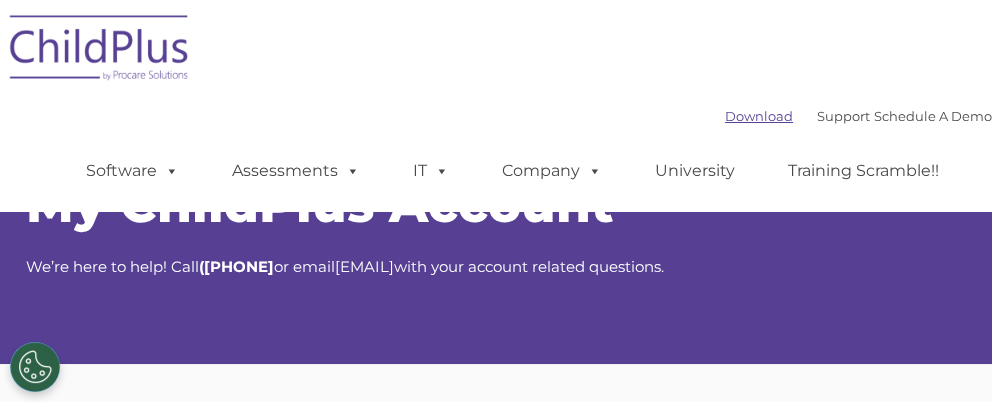 click on "Download" at bounding box center (759, 116) 